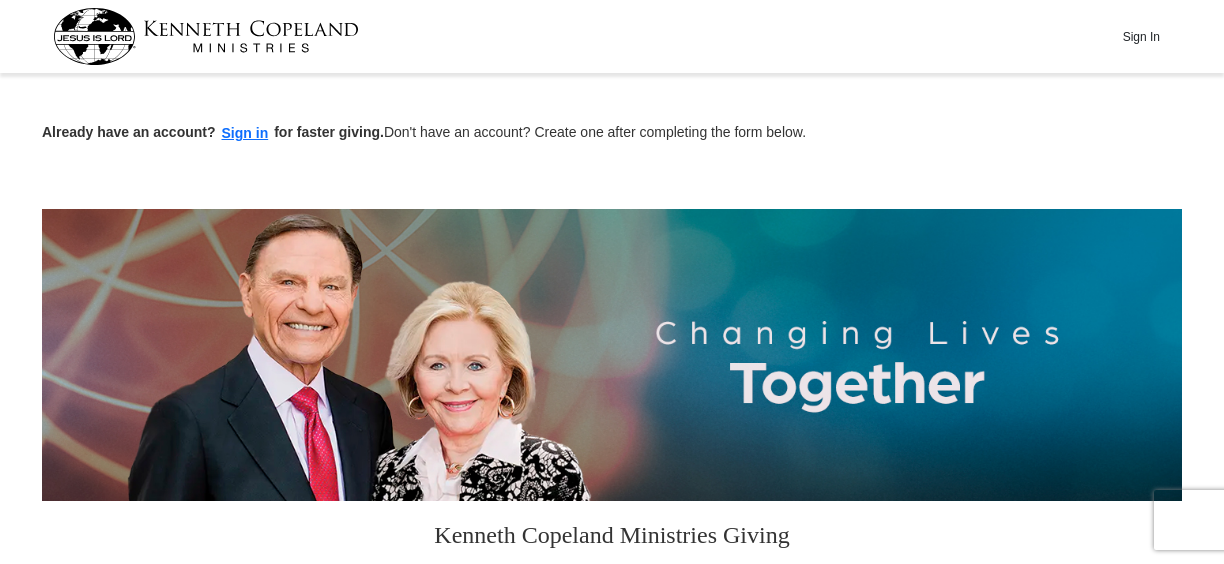 scroll, scrollTop: 0, scrollLeft: 0, axis: both 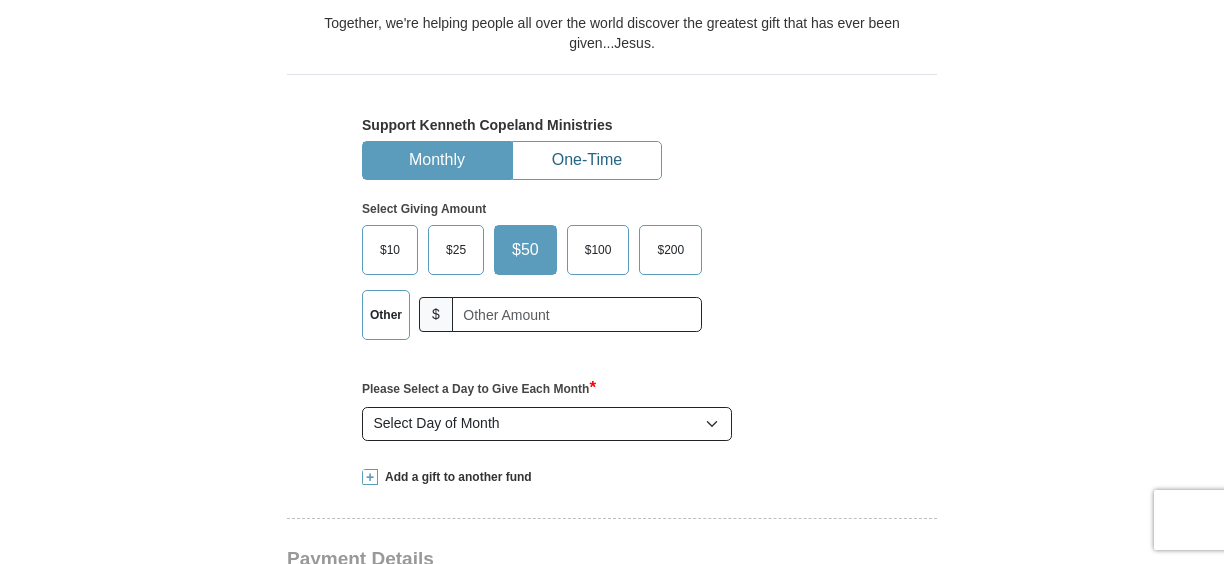 click on "One-Time" at bounding box center [587, 160] 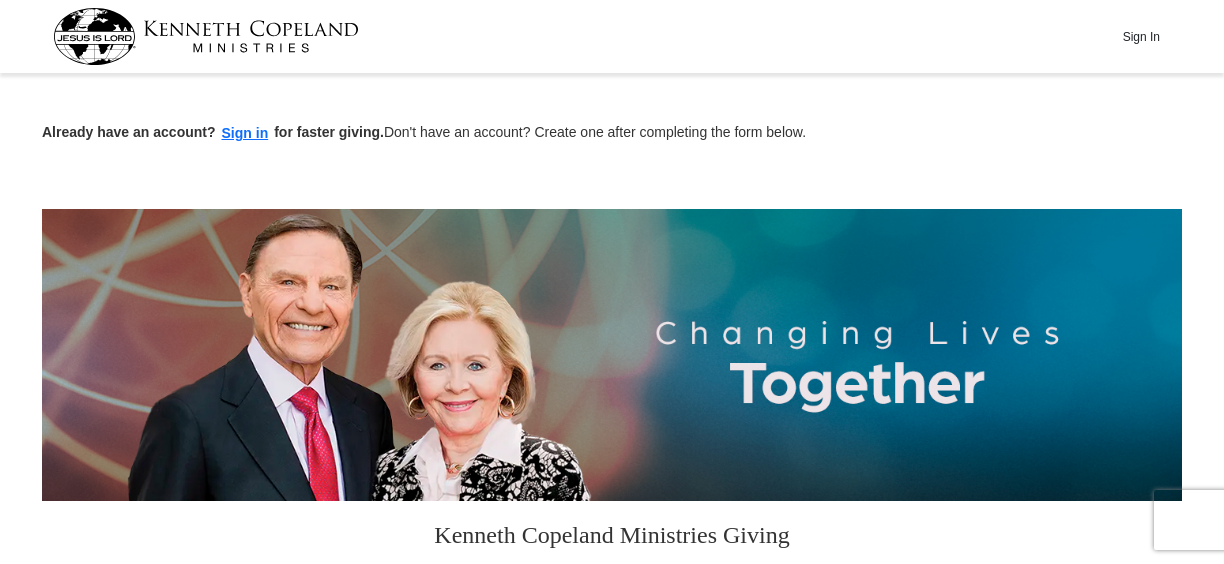 scroll, scrollTop: 0, scrollLeft: 0, axis: both 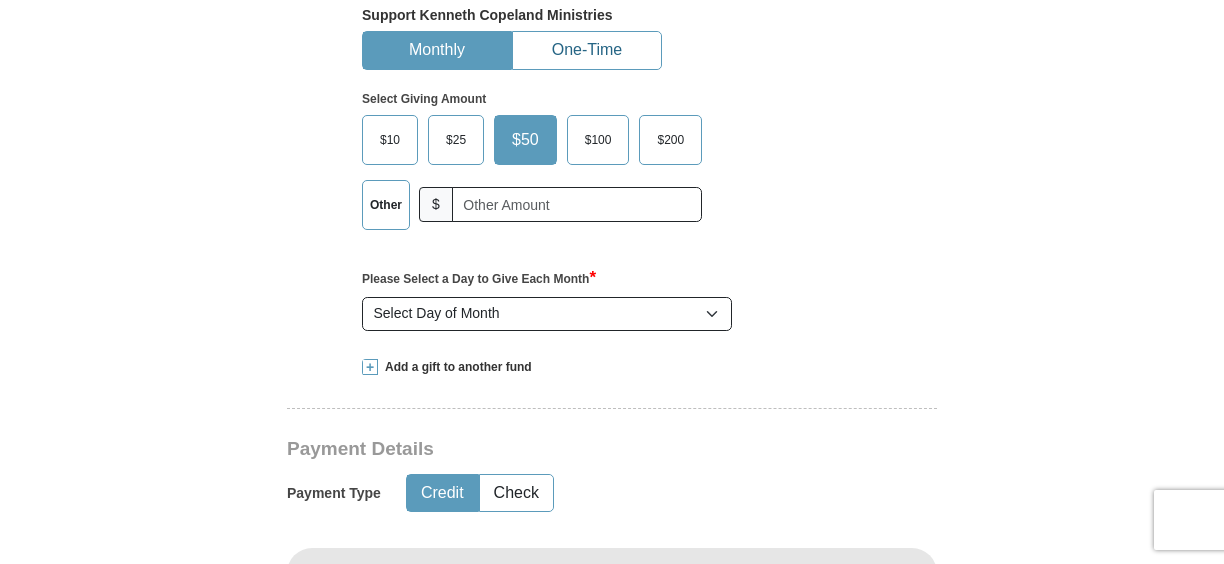 click on "One-Time" at bounding box center (587, 50) 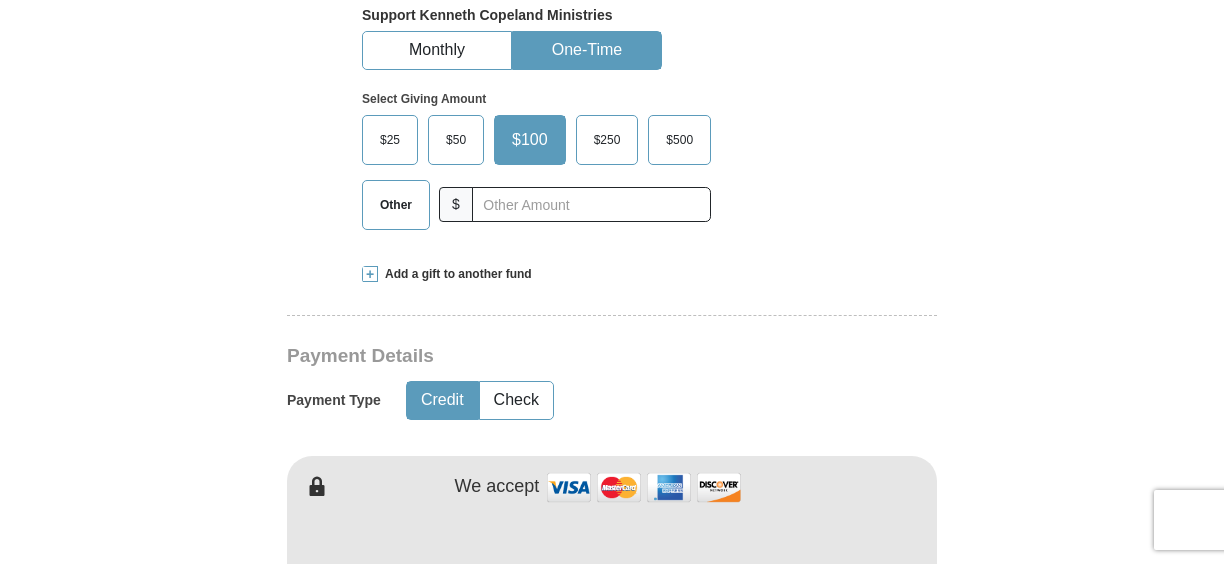 click on "Other" at bounding box center (396, 205) 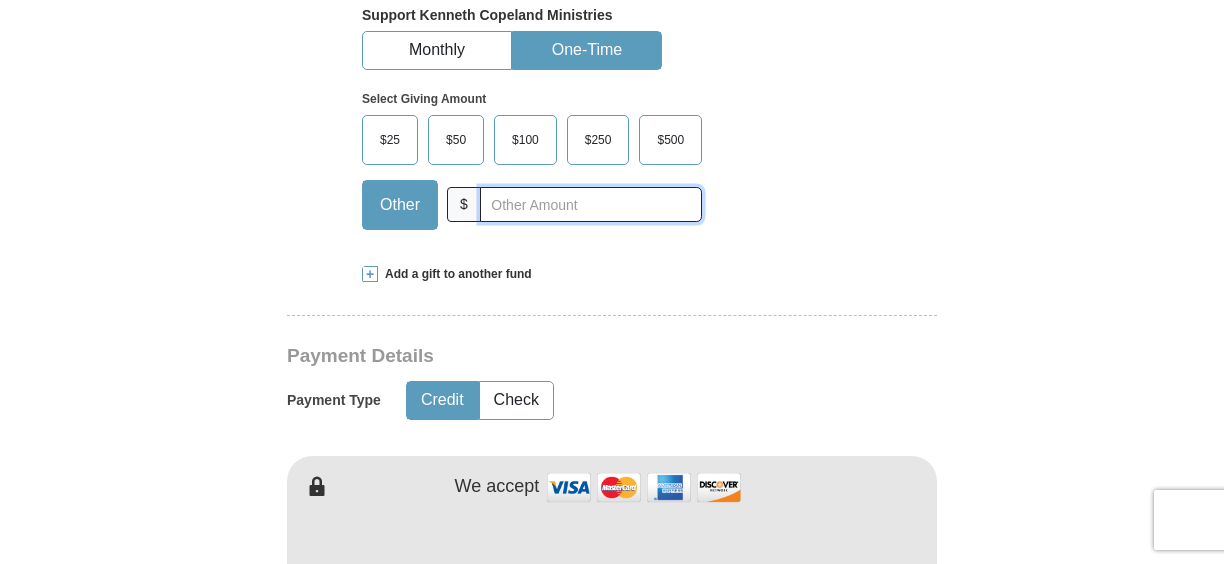 click at bounding box center [591, 204] 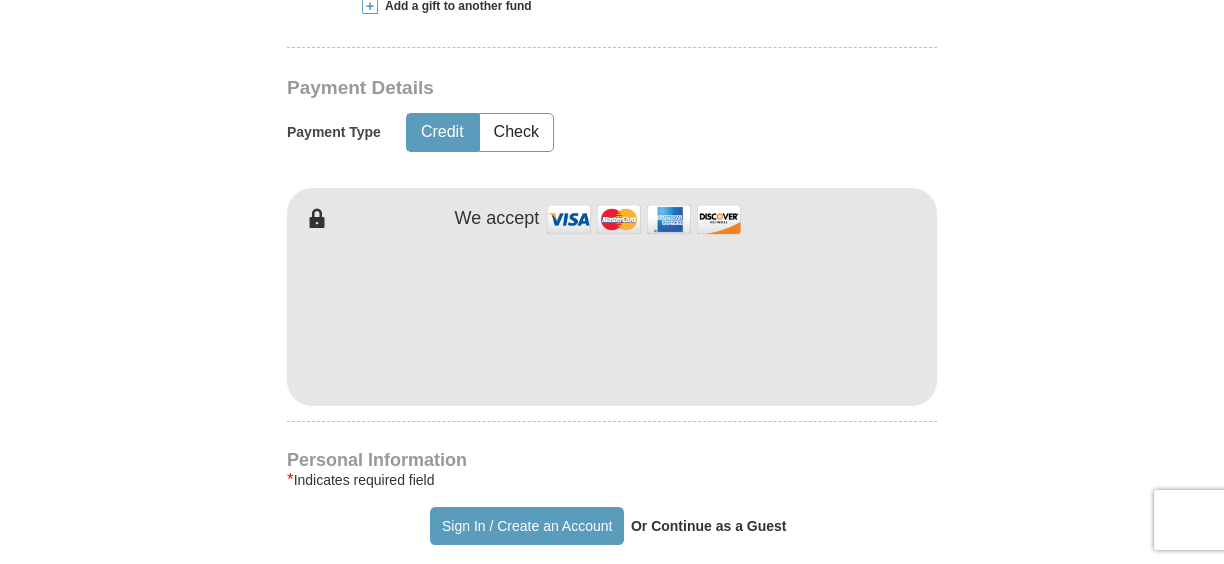 scroll, scrollTop: 971, scrollLeft: 0, axis: vertical 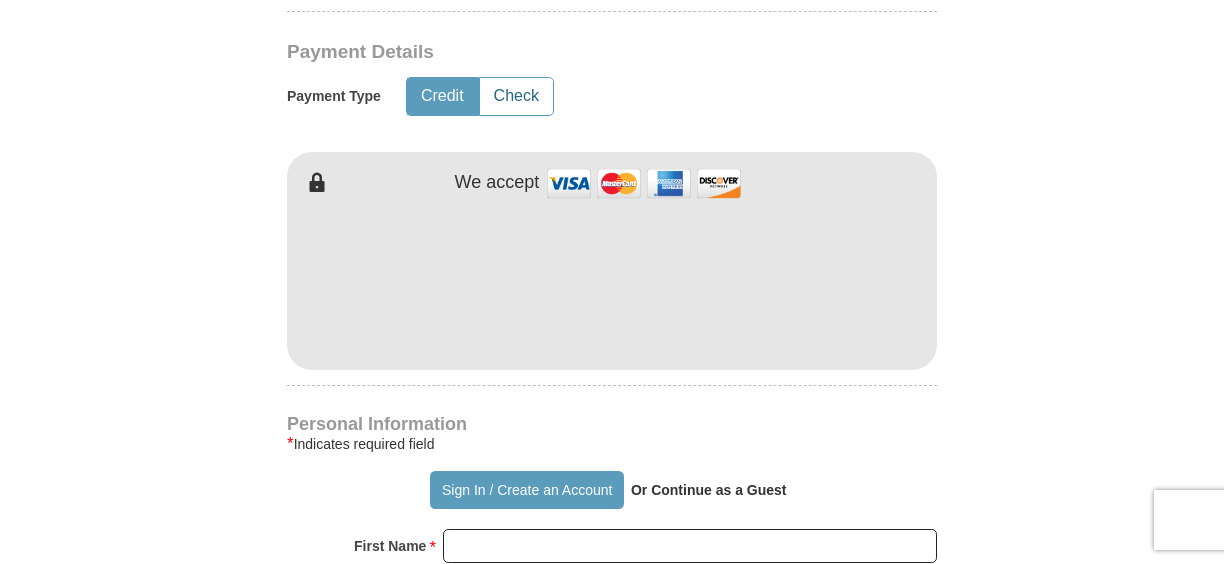 type on "150.00" 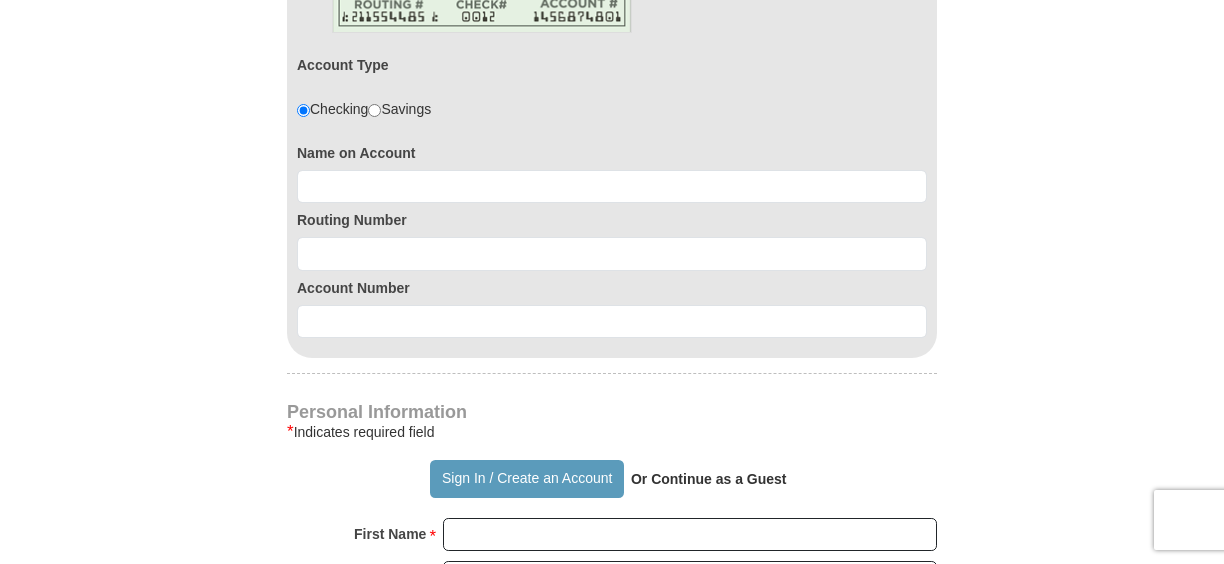 scroll, scrollTop: 1241, scrollLeft: 0, axis: vertical 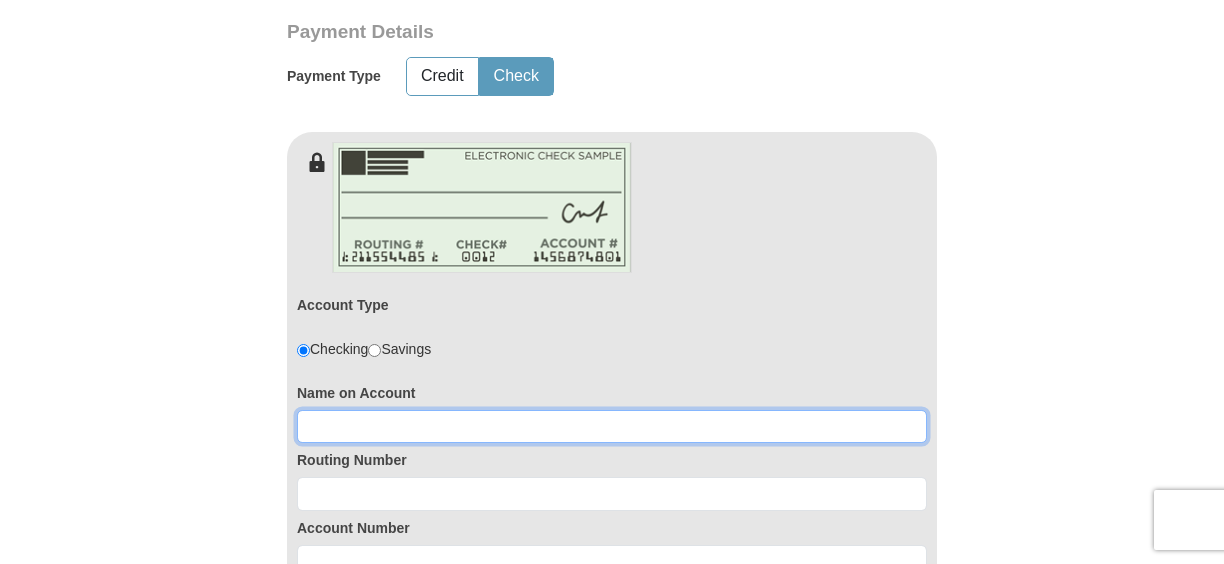 click at bounding box center (612, 427) 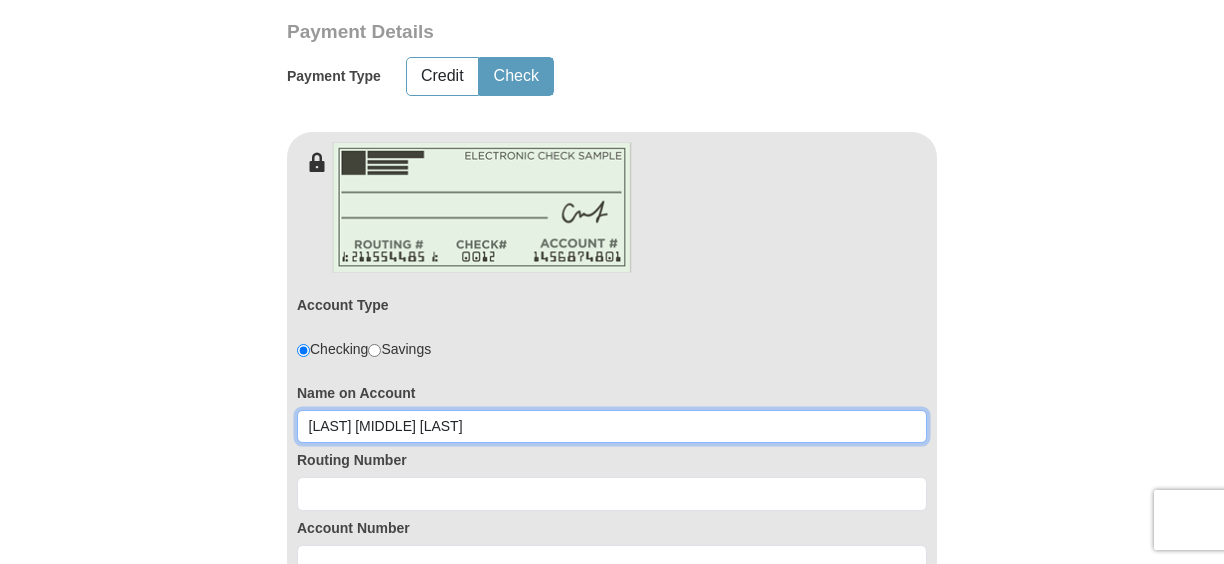 type on "[LAST] [MIDDLE] [LAST]" 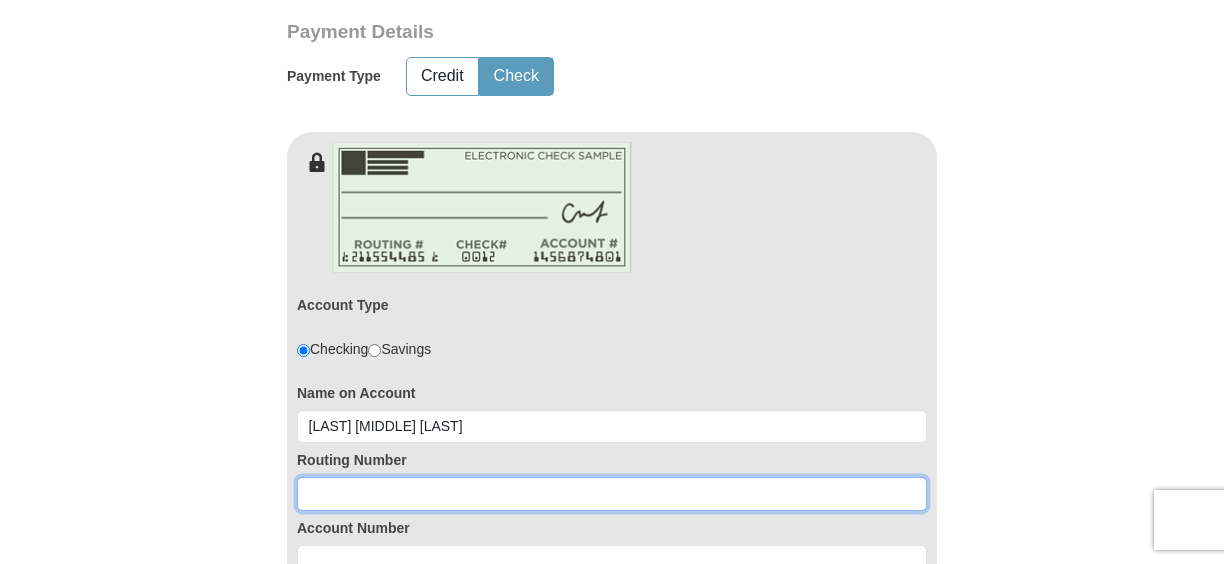 click at bounding box center (612, 494) 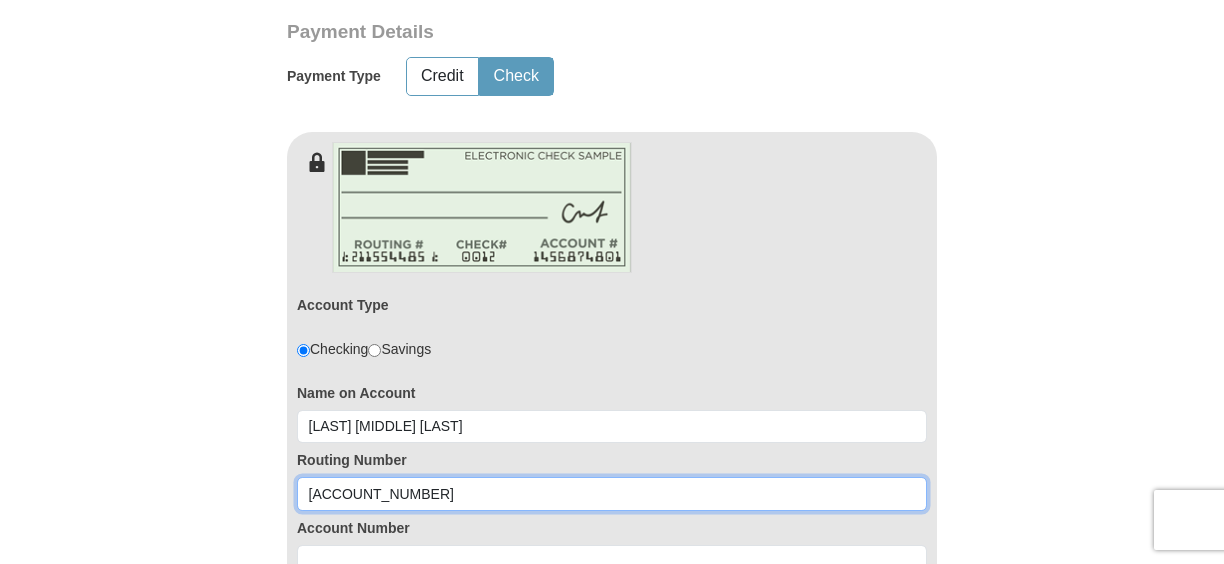 type on "[ACCOUNT_NUMBER]" 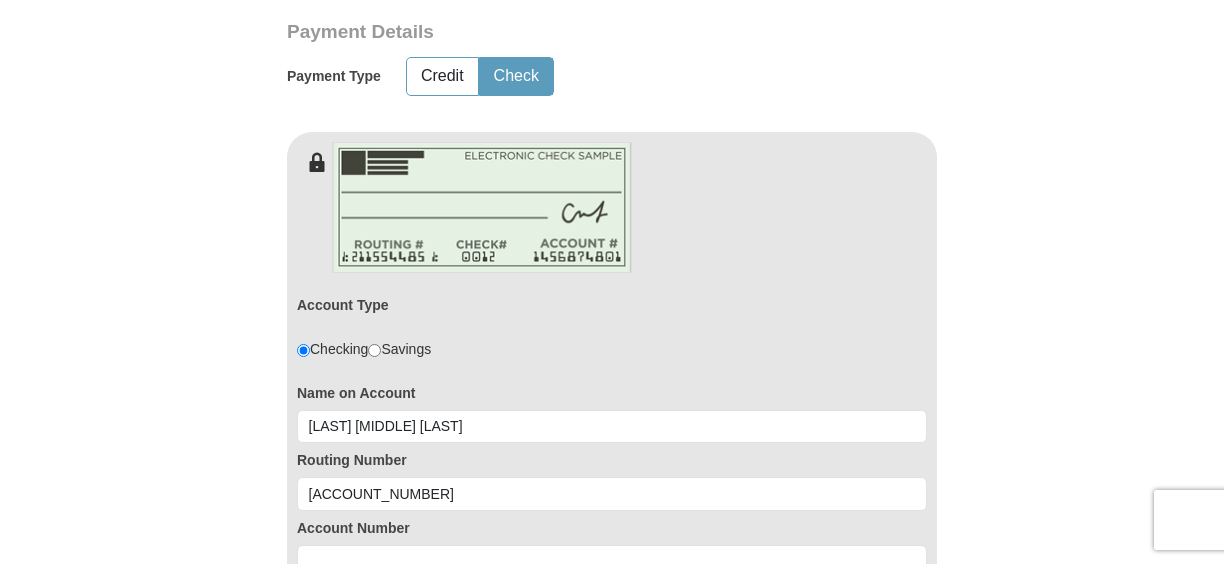 drag, startPoint x: 1222, startPoint y: 190, endPoint x: 1218, endPoint y: 217, distance: 27.294687 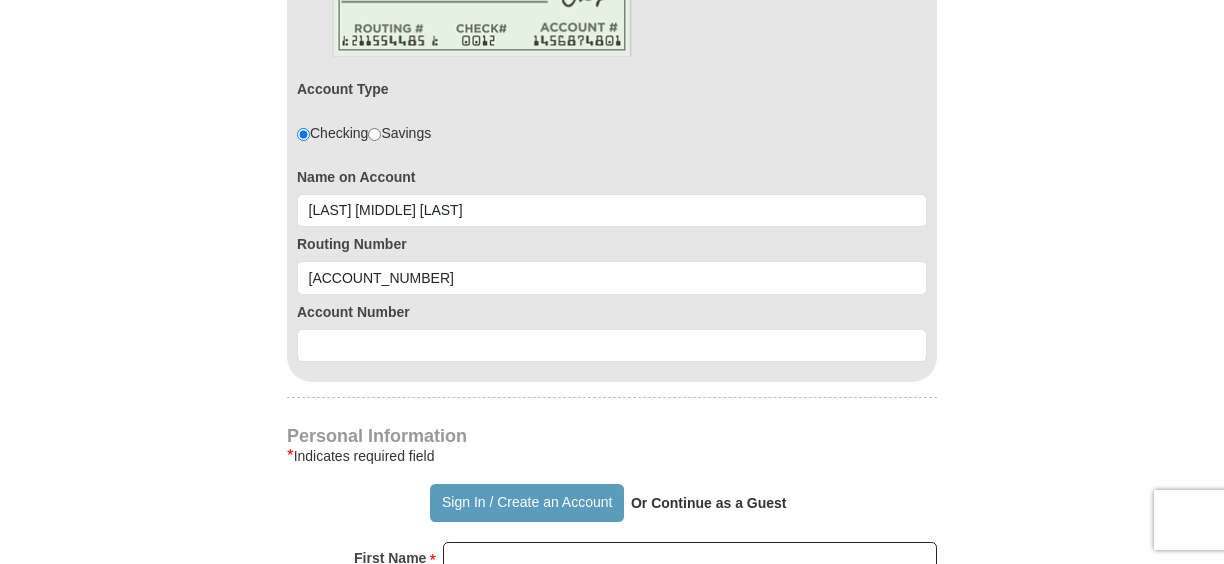scroll, scrollTop: 1217, scrollLeft: 0, axis: vertical 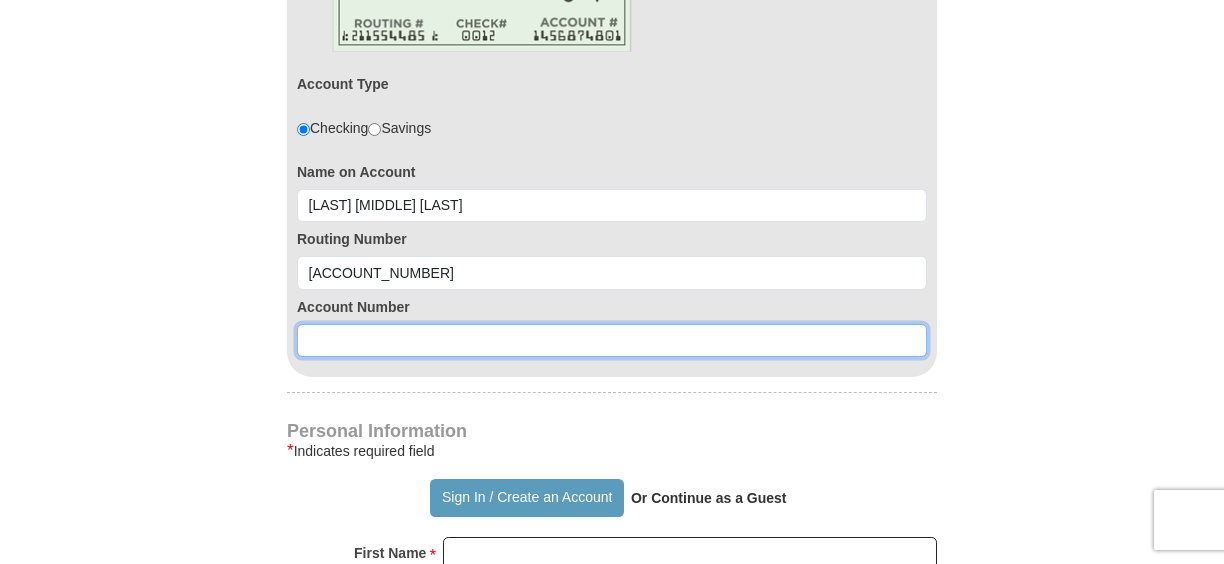 click at bounding box center [612, 341] 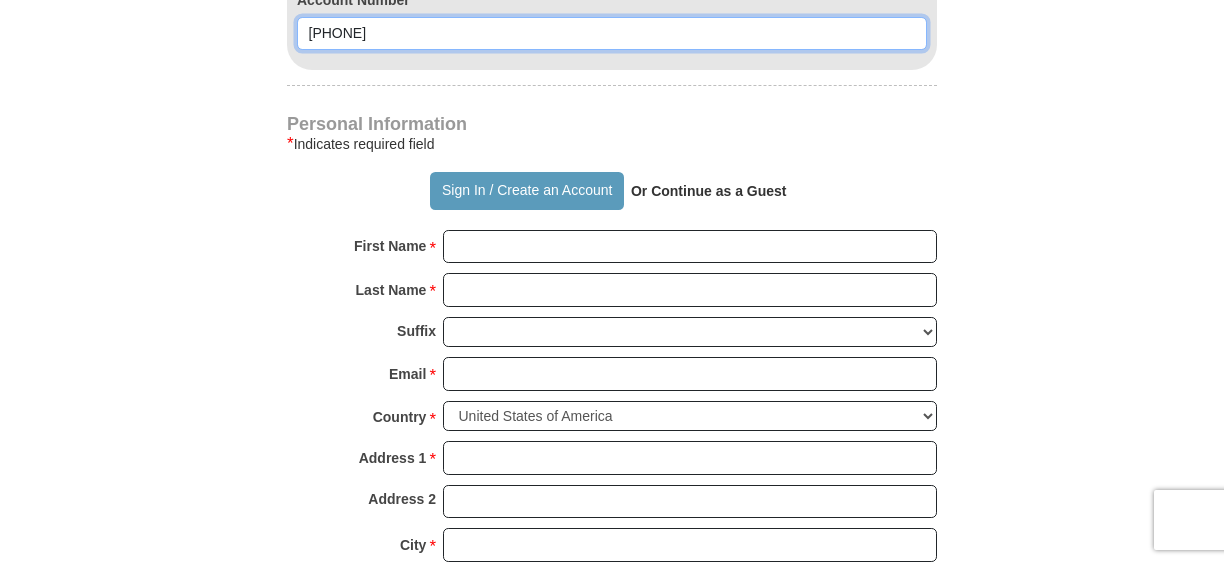 scroll, scrollTop: 1528, scrollLeft: 0, axis: vertical 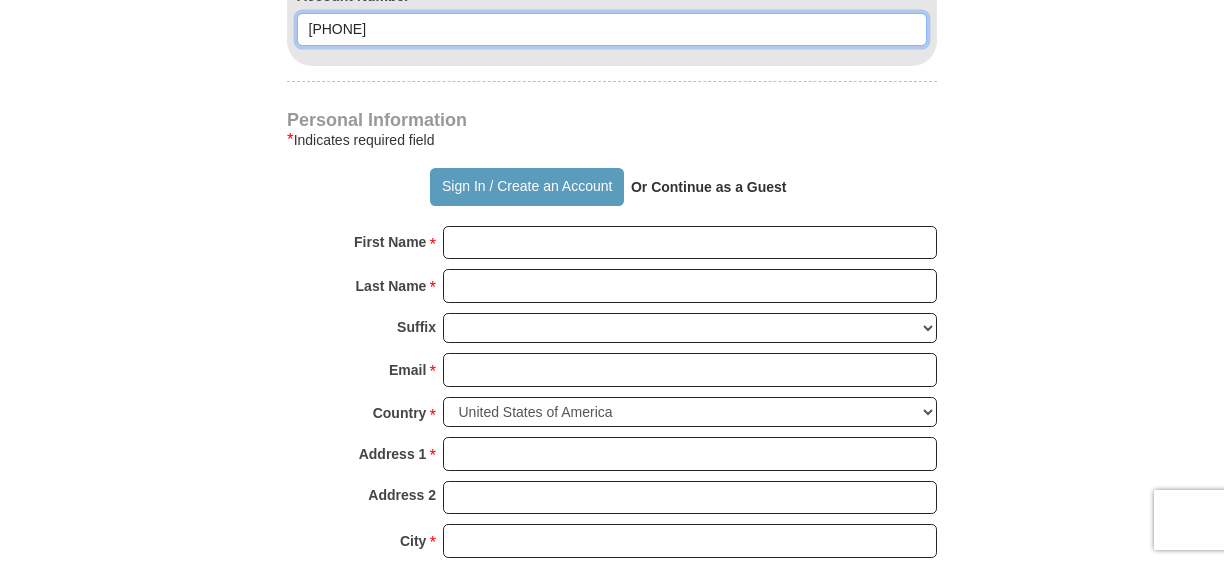 type on "[PHONE]" 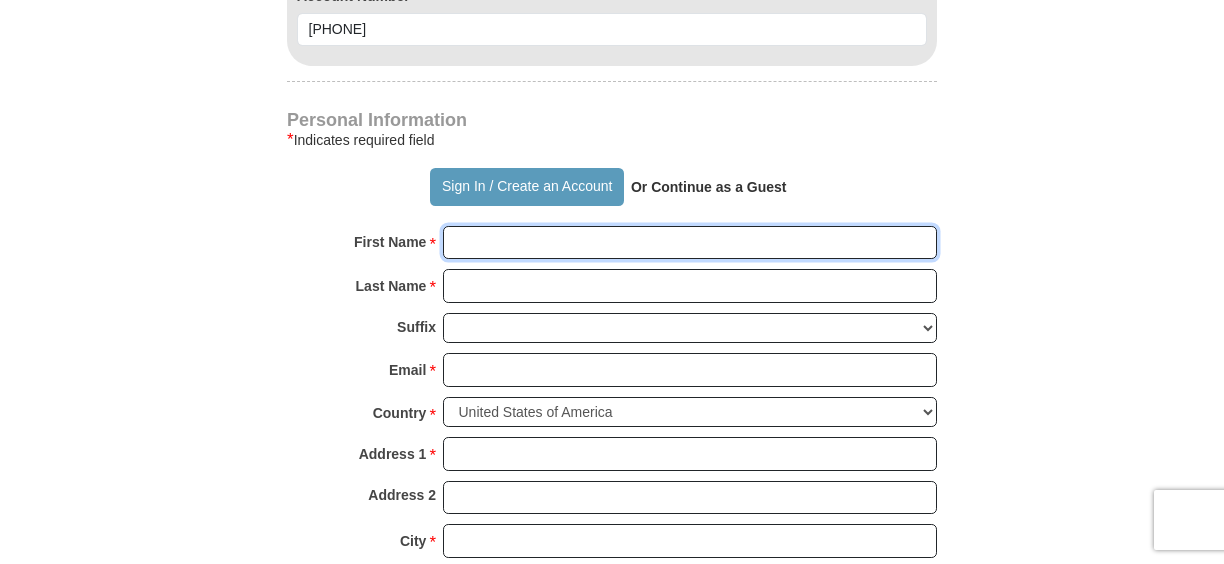 click on "First Name
*" at bounding box center (690, 243) 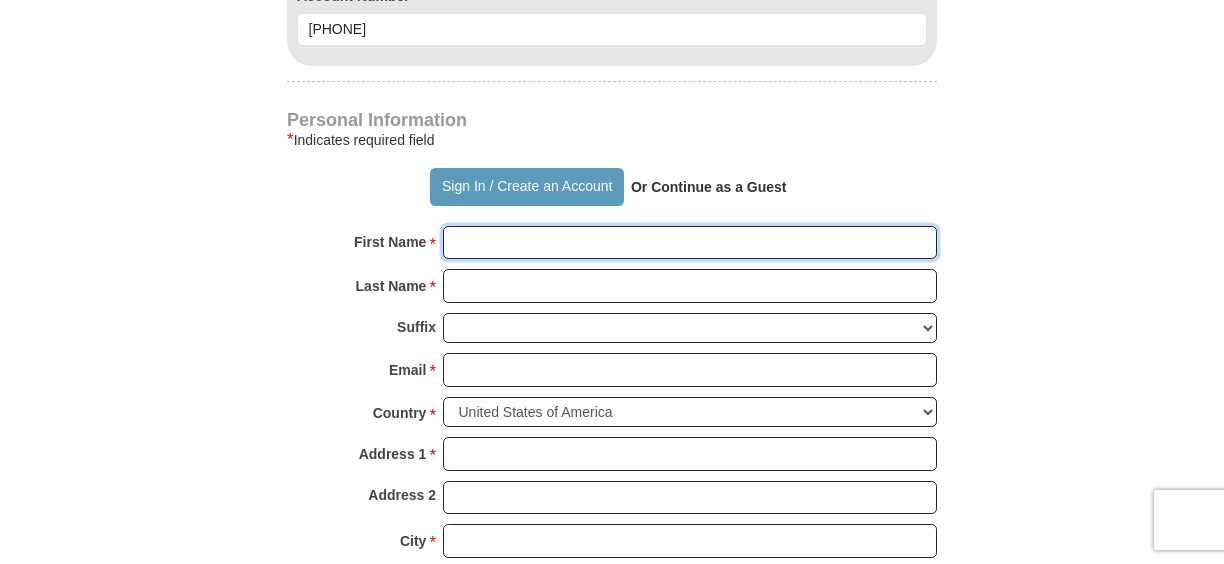 type on "[LAST]" 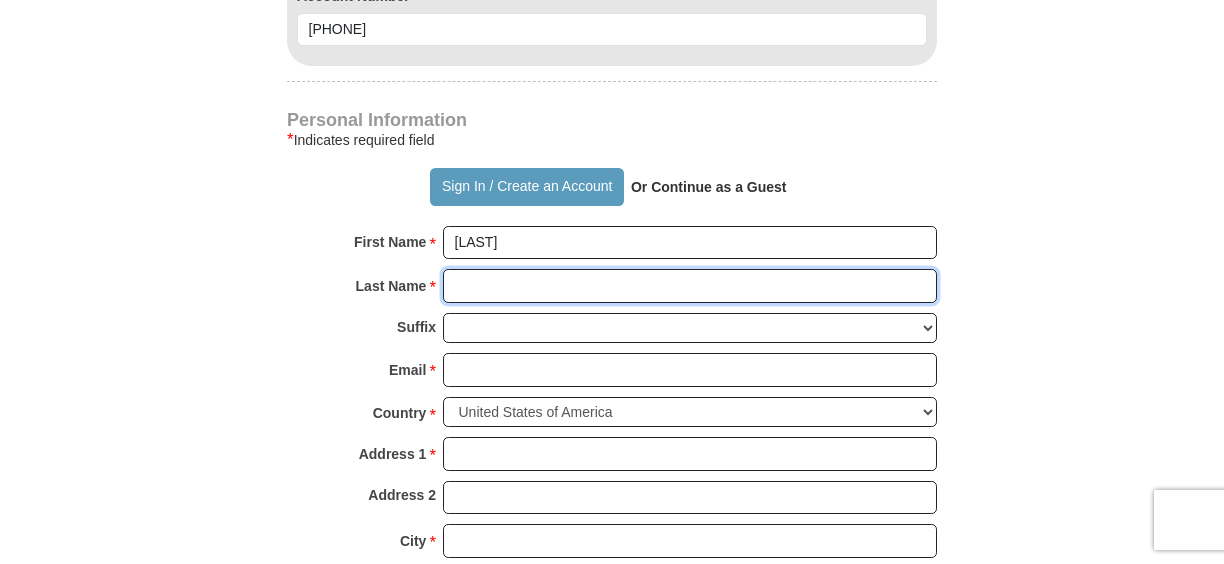 type on "[LAST]" 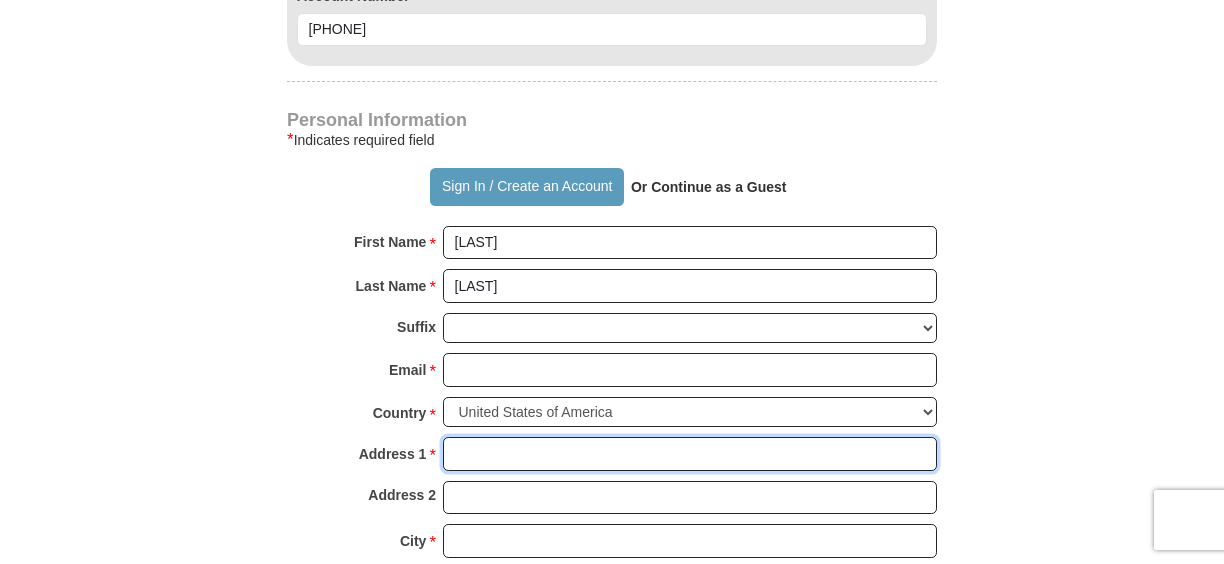 type on "[NUMBER] [STREET]" 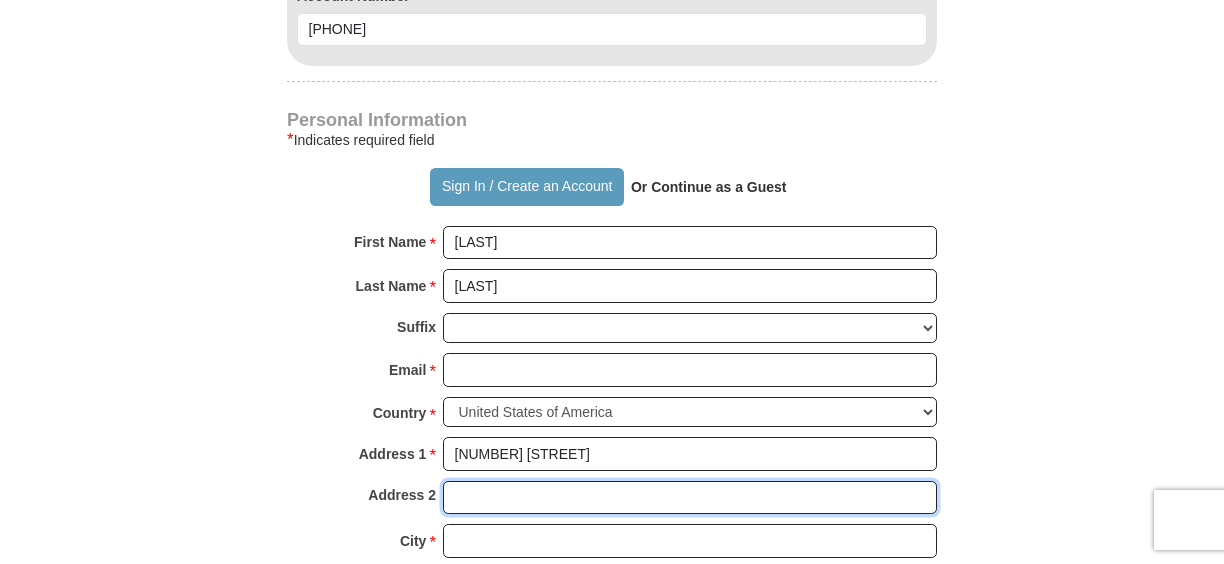 type on "[NUMBER] [STREET]" 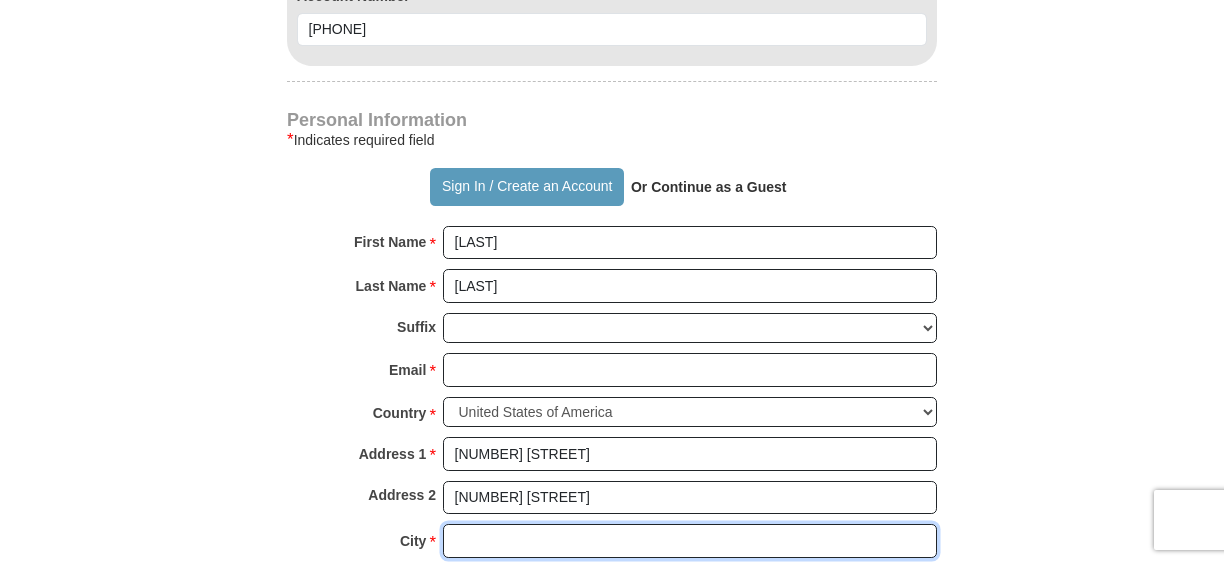 type on "[CITY]" 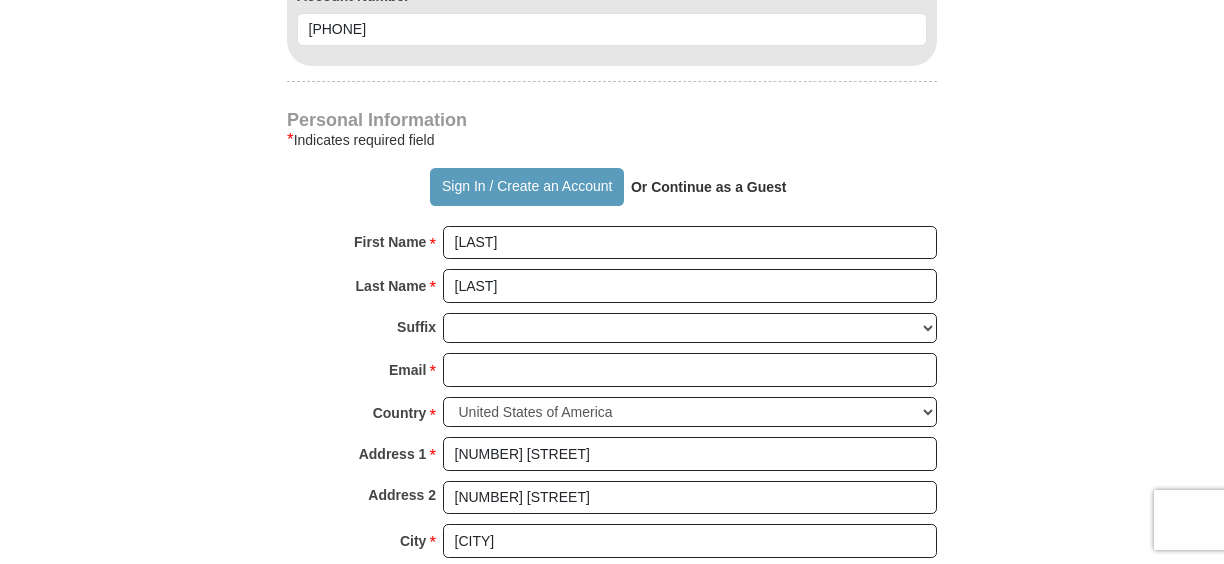 type on "85730" 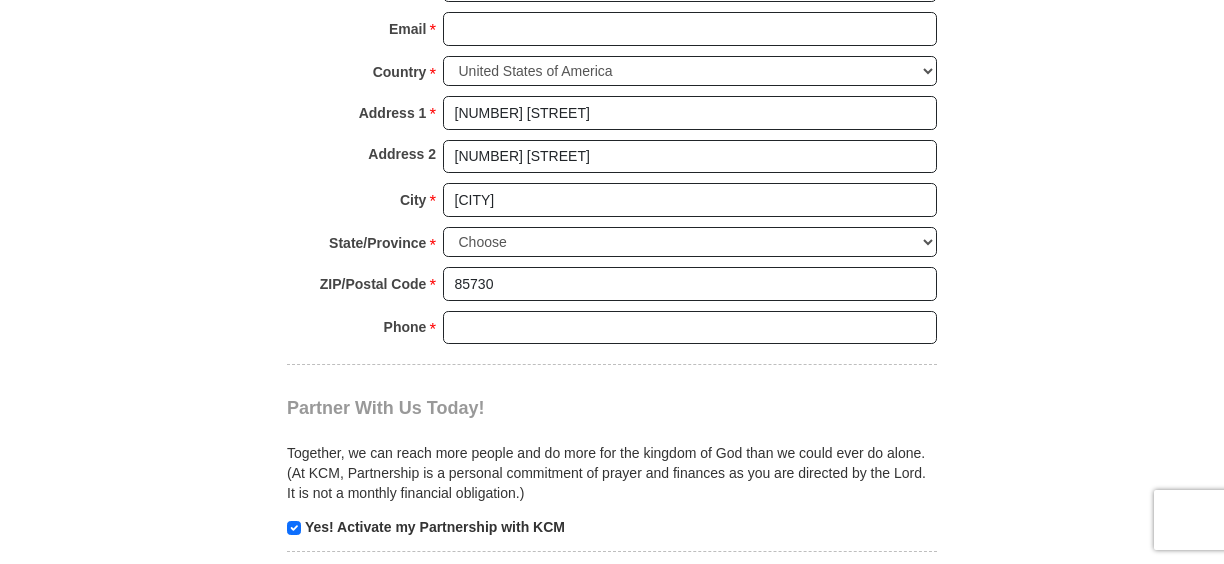 scroll, scrollTop: 1883, scrollLeft: 0, axis: vertical 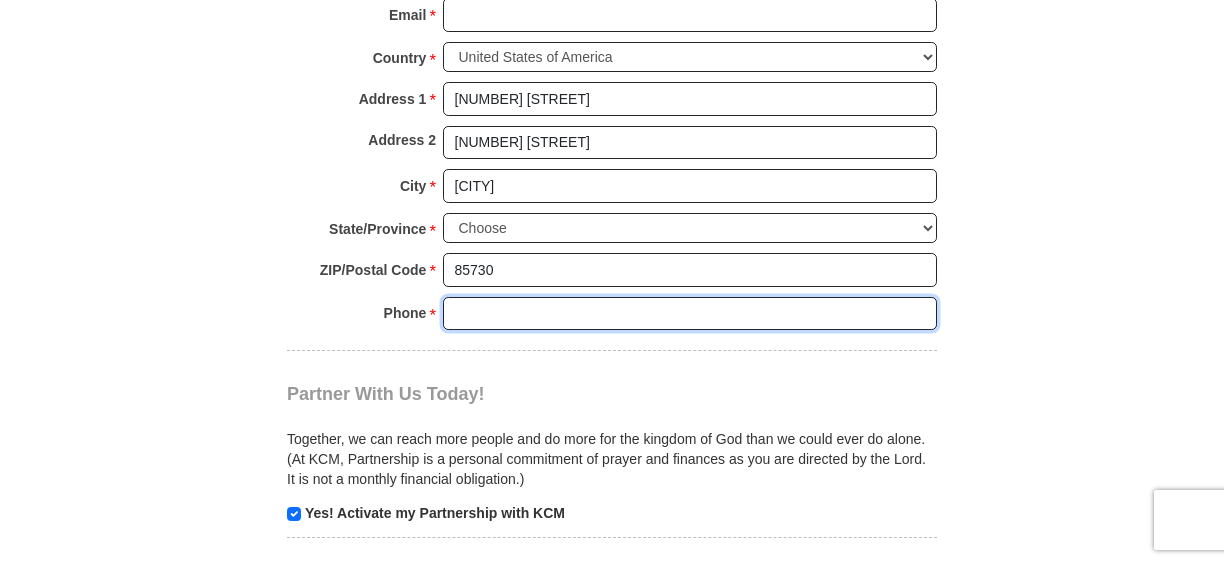 click on "Phone
*
*" at bounding box center [690, 314] 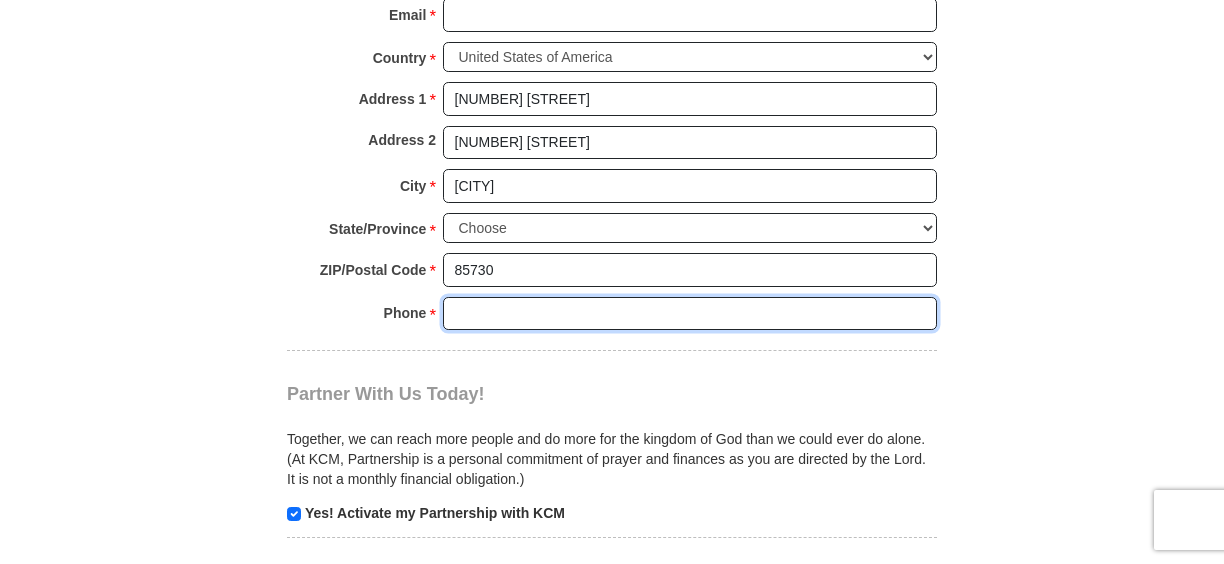 type on "[PHONE]" 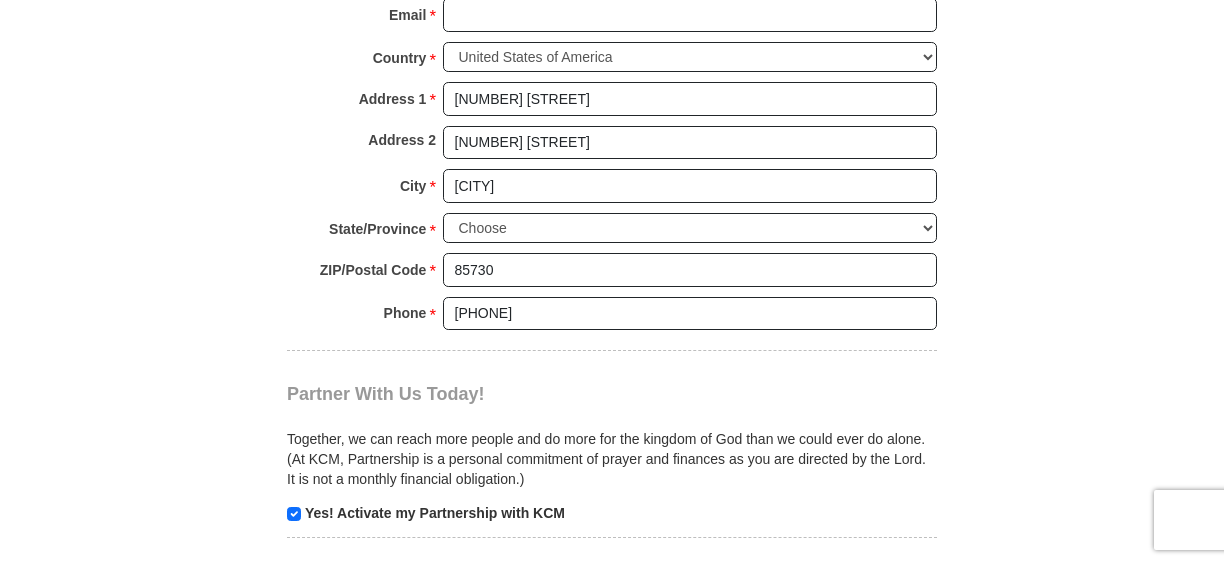 type on "[EMAIL]" 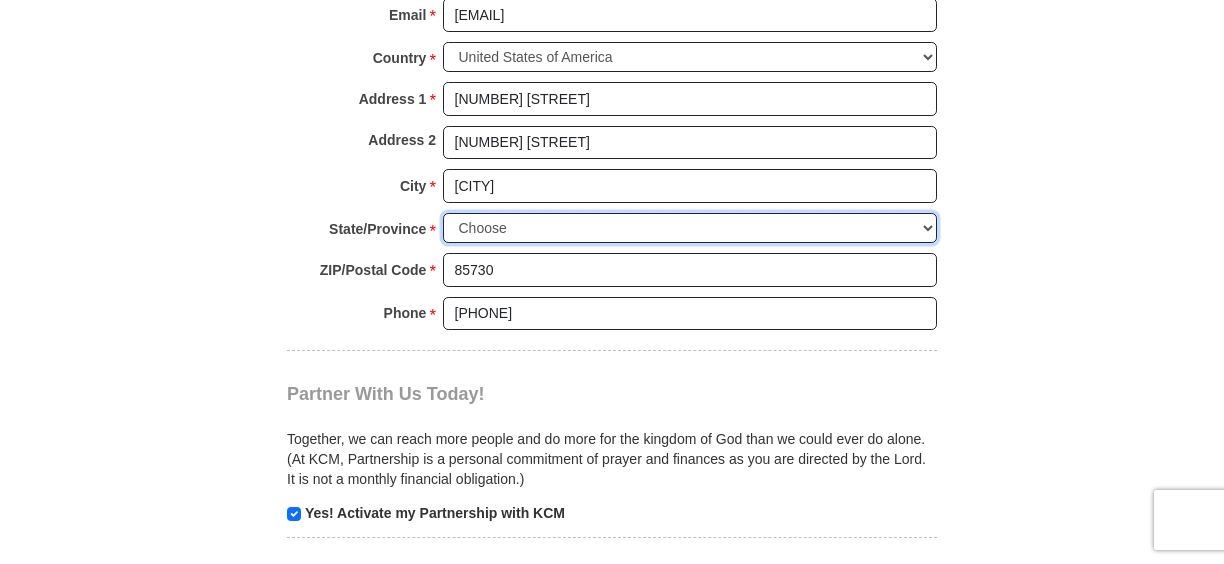 select on "AZ" 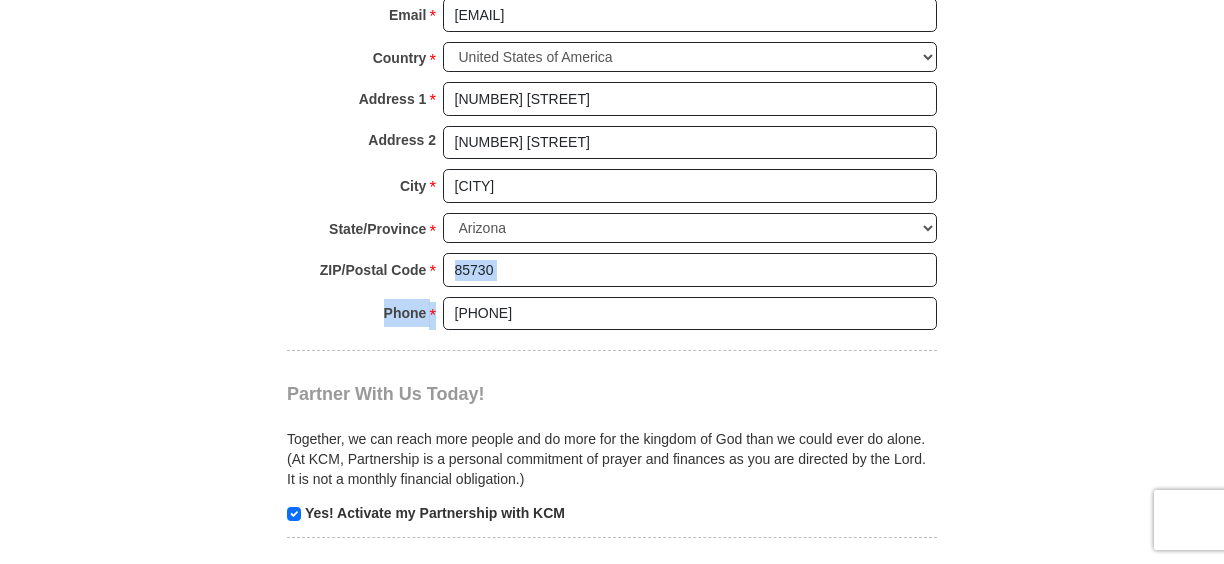 drag, startPoint x: 1222, startPoint y: 277, endPoint x: 1222, endPoint y: 303, distance: 26 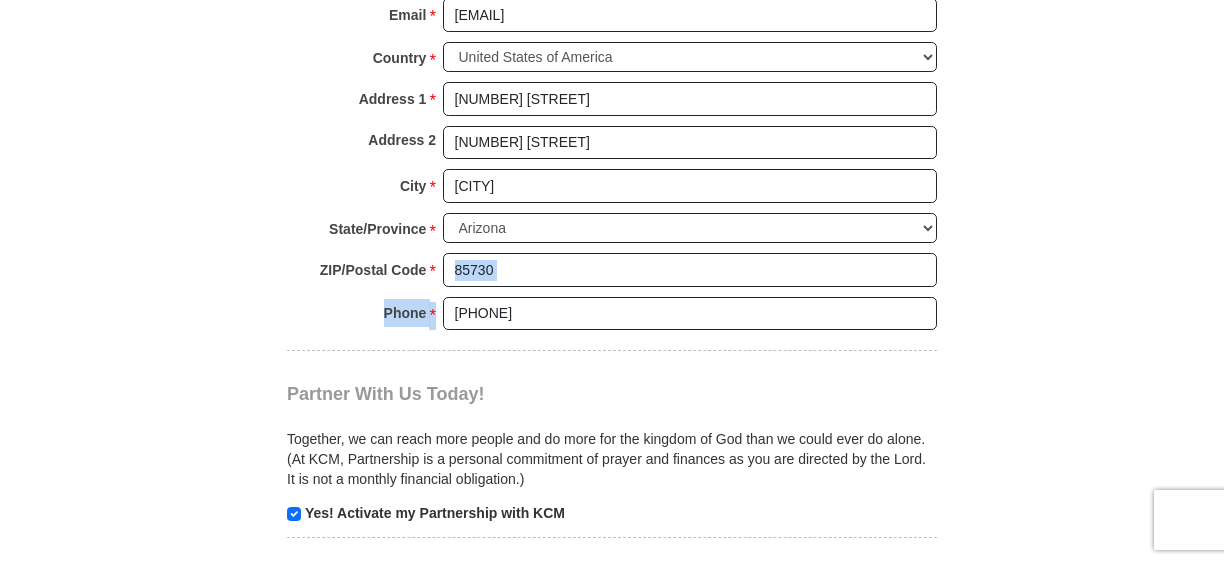 drag, startPoint x: 1222, startPoint y: 303, endPoint x: 1170, endPoint y: 306, distance: 52.086468 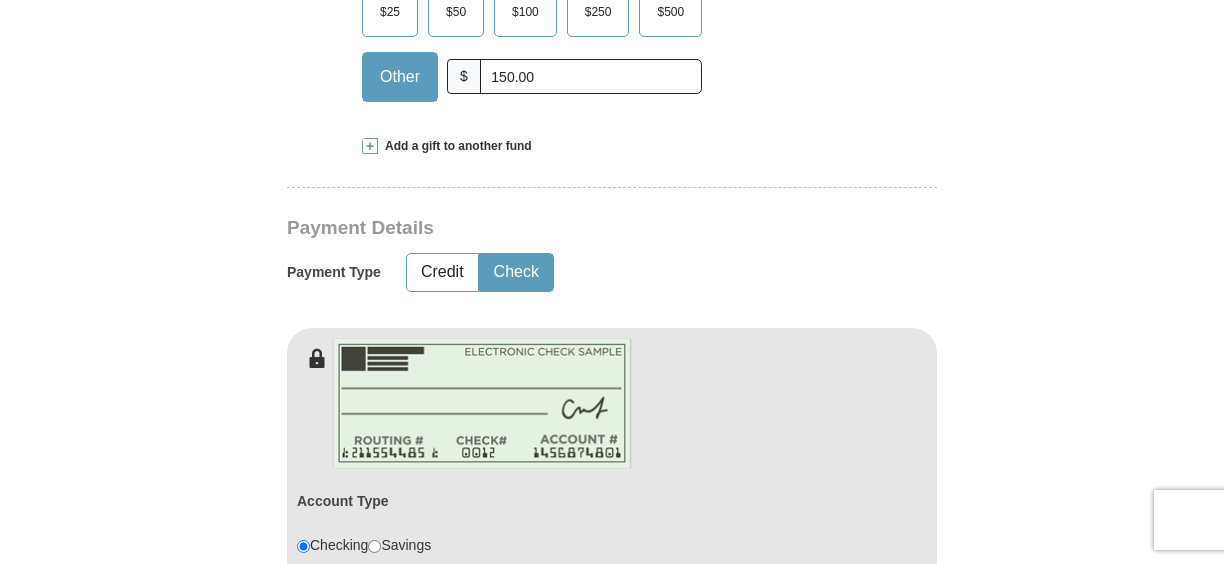 scroll, scrollTop: 1883, scrollLeft: 0, axis: vertical 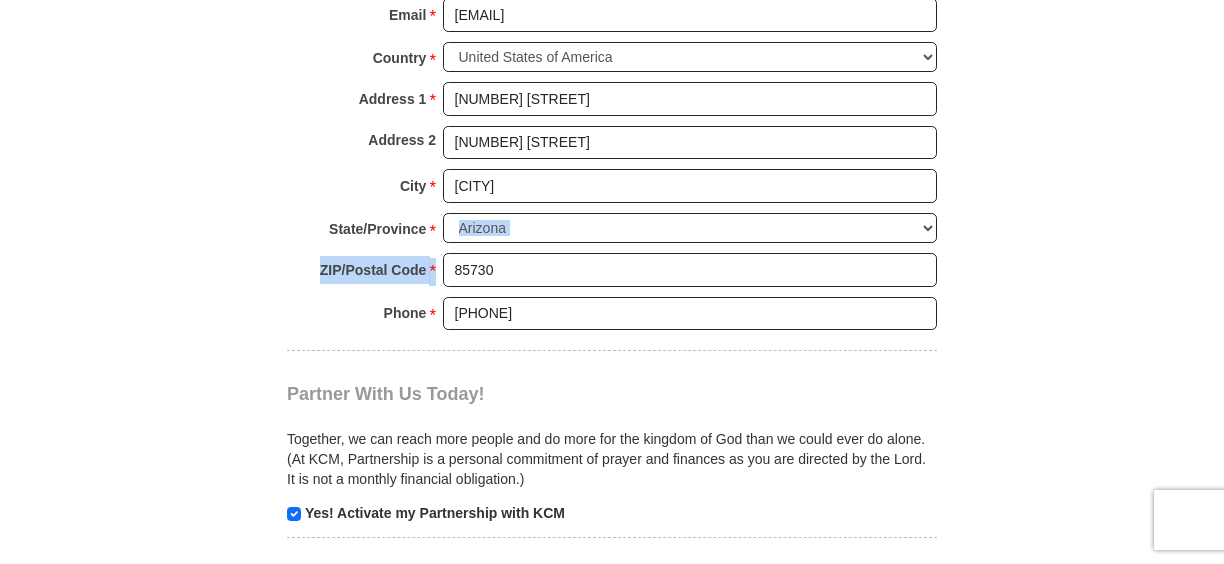 drag, startPoint x: 1222, startPoint y: 280, endPoint x: 1220, endPoint y: 235, distance: 45.044422 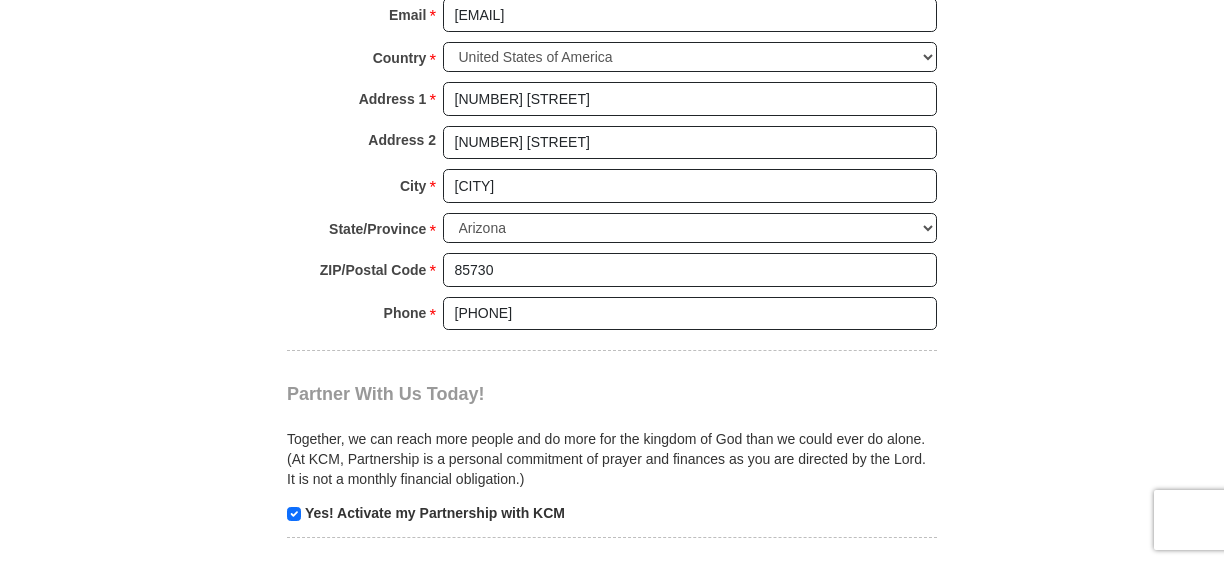 drag, startPoint x: 1220, startPoint y: 235, endPoint x: 1198, endPoint y: 286, distance: 55.542778 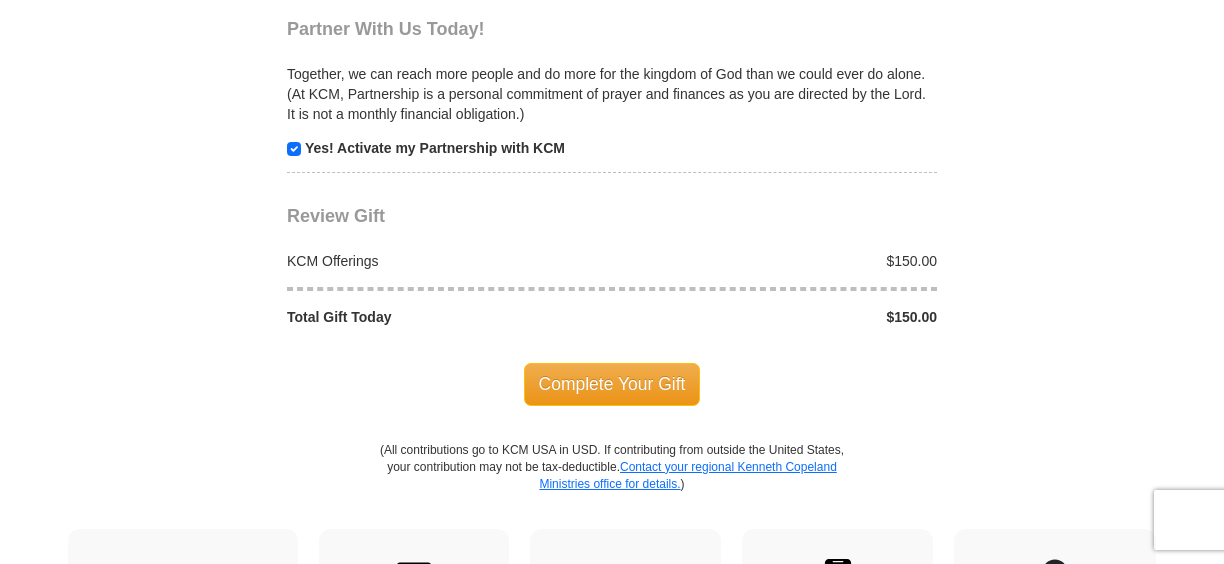 scroll, scrollTop: 2180, scrollLeft: 0, axis: vertical 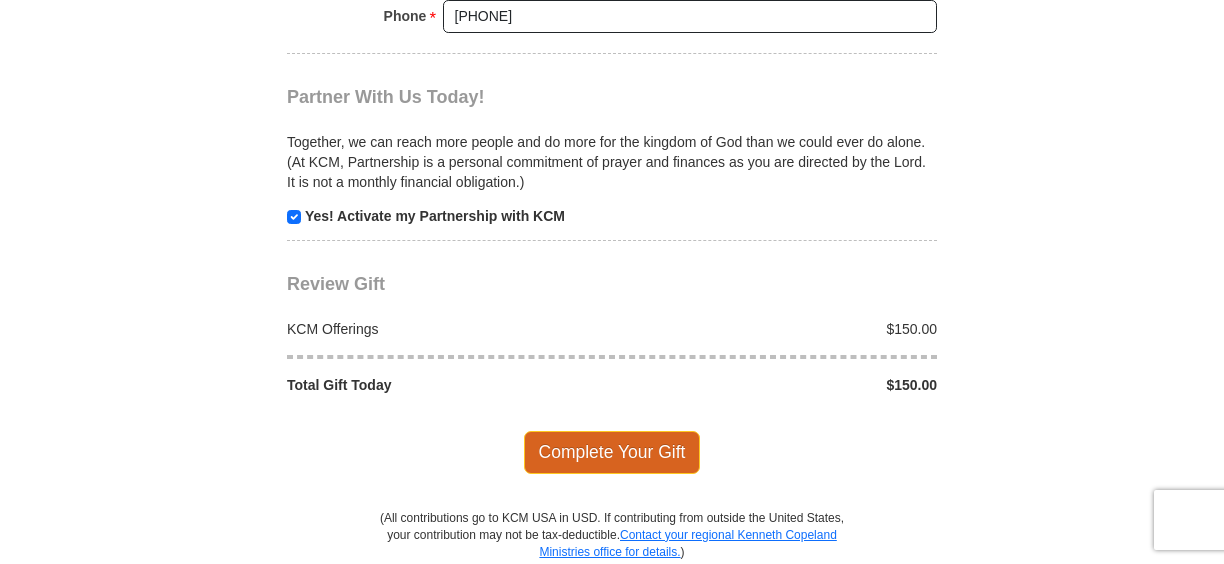 click on "Complete Your Gift" at bounding box center (612, 452) 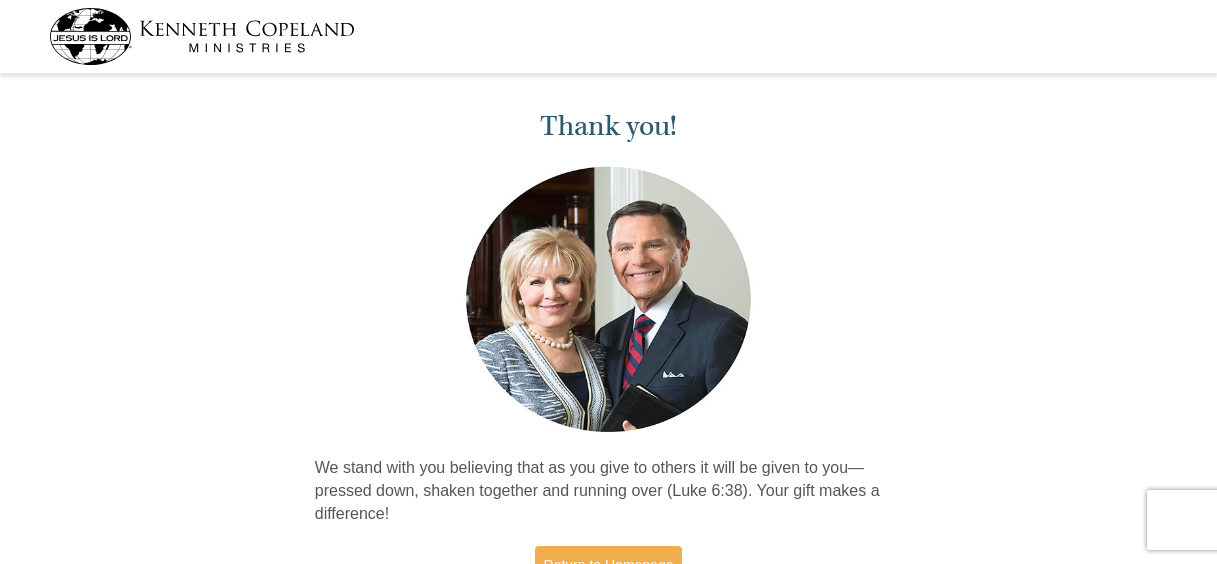 scroll, scrollTop: 0, scrollLeft: 0, axis: both 